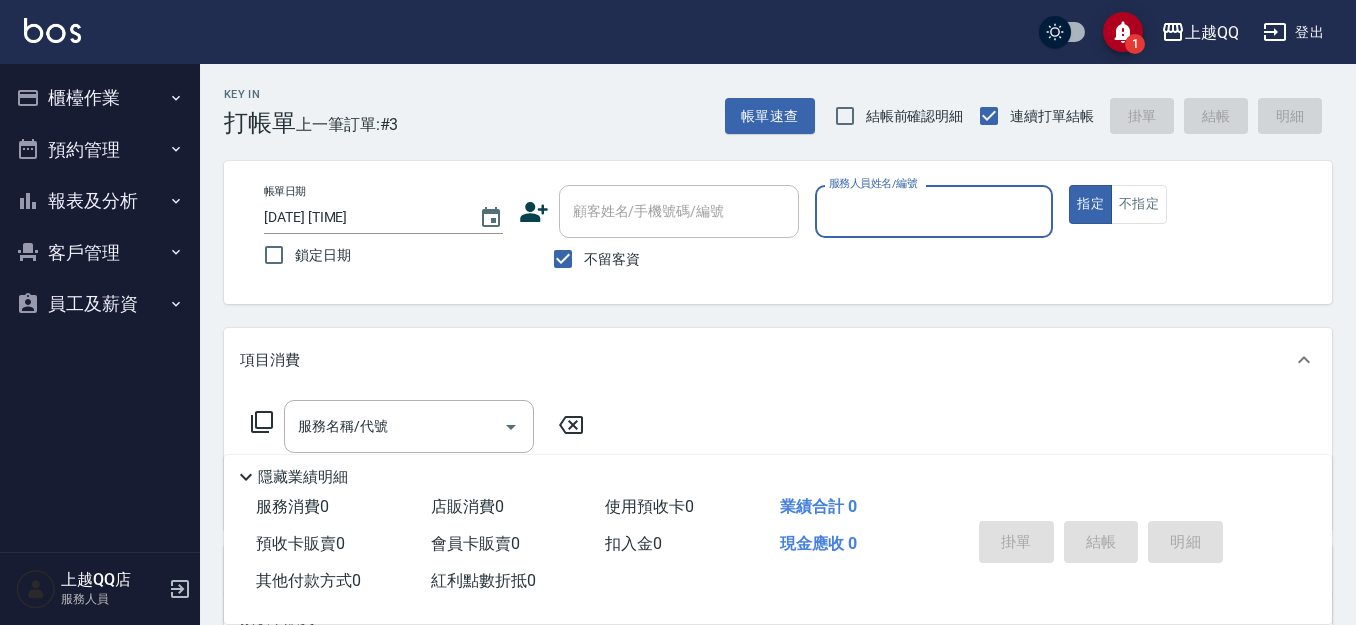 scroll, scrollTop: 0, scrollLeft: 0, axis: both 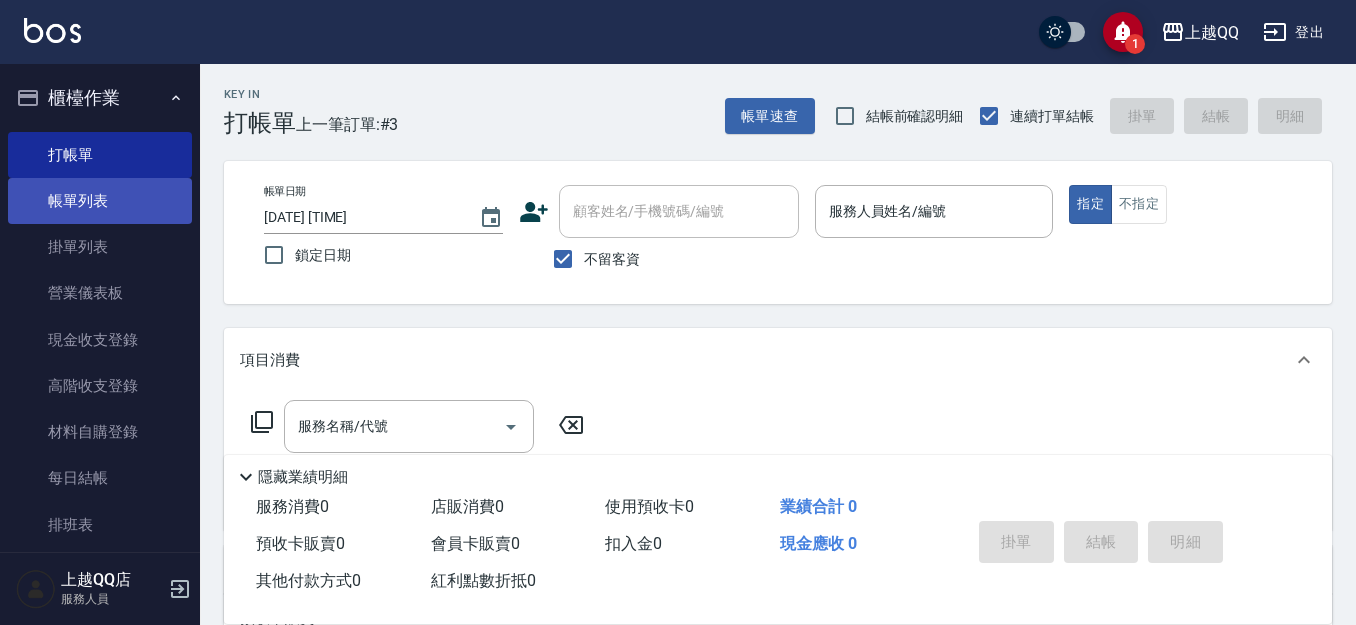 click on "帳單列表" at bounding box center [100, 201] 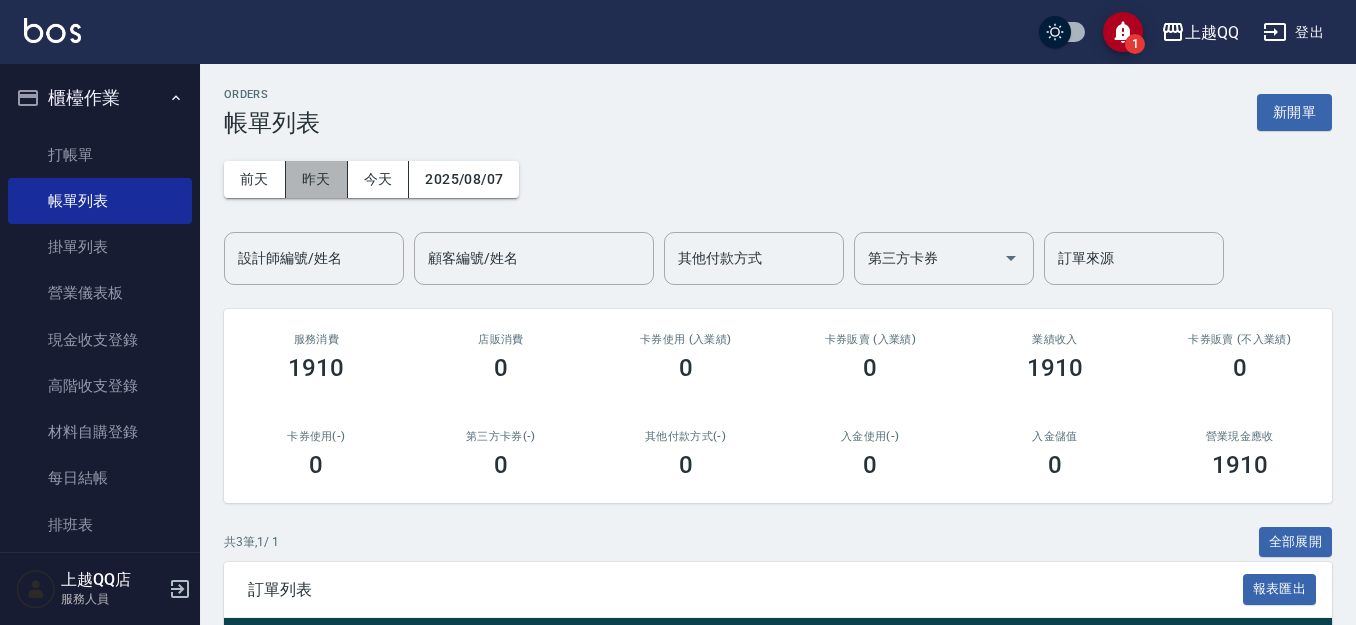click on "昨天" at bounding box center [317, 179] 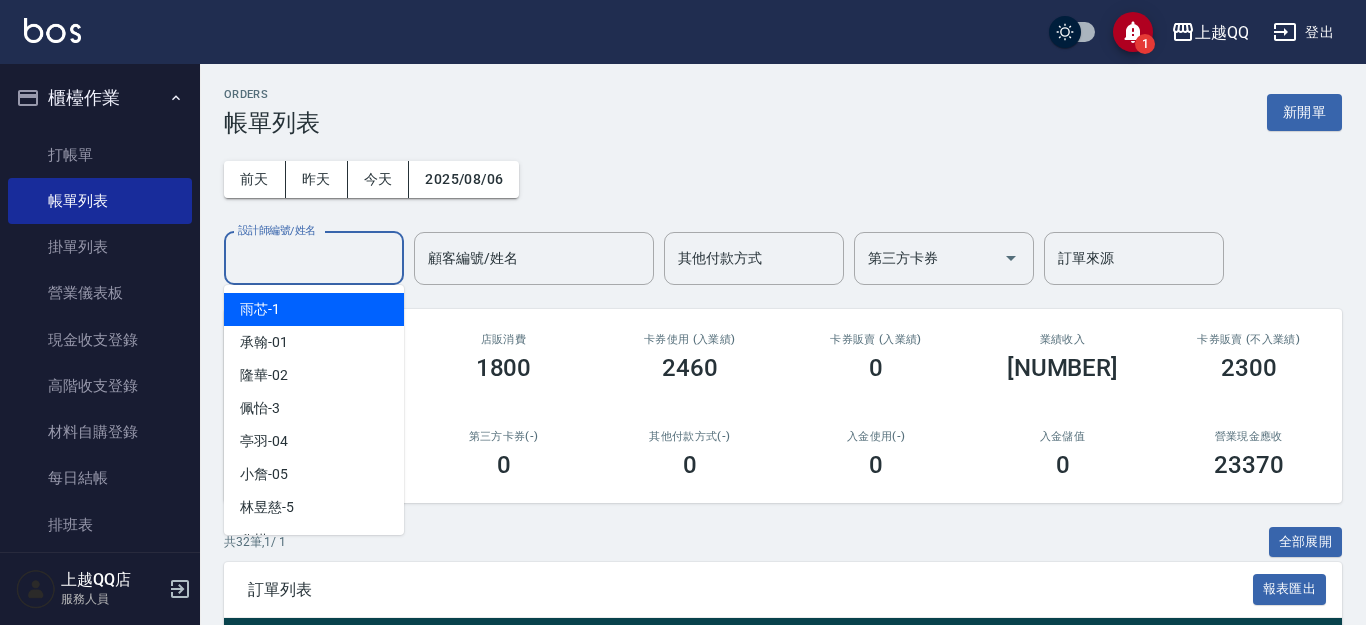 click on "設計師編號/姓名" at bounding box center (314, 258) 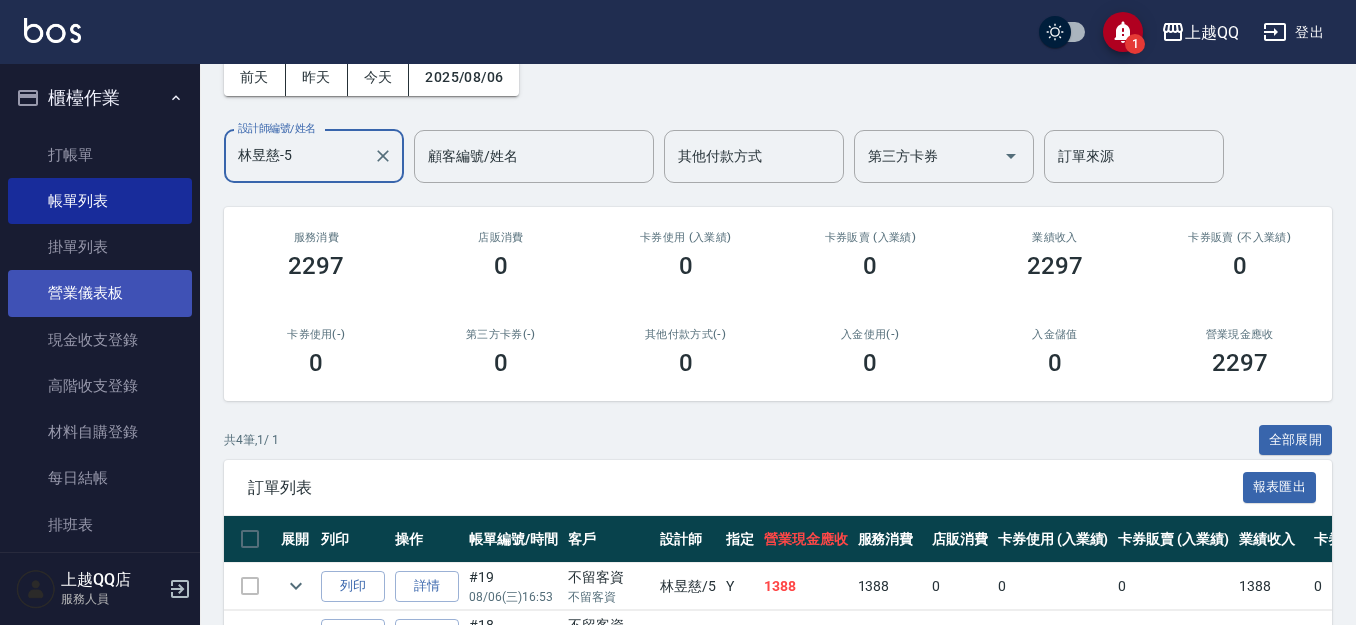 scroll, scrollTop: 100, scrollLeft: 0, axis: vertical 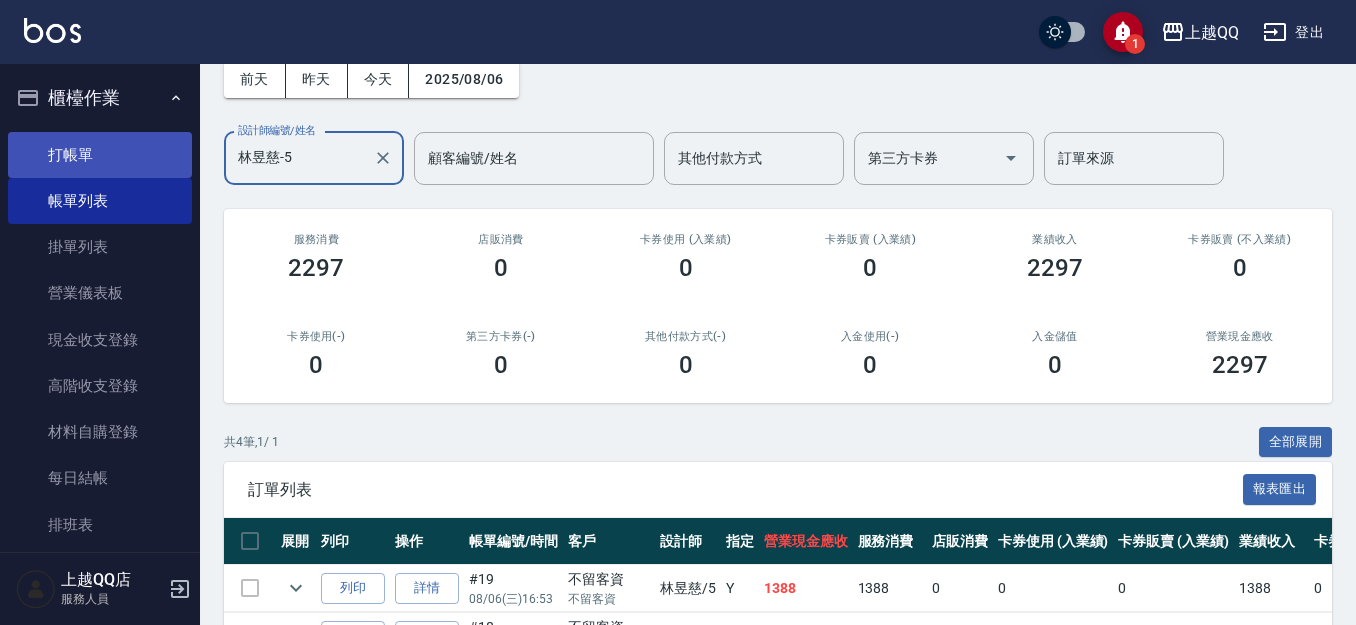 type on "林昱慈-5" 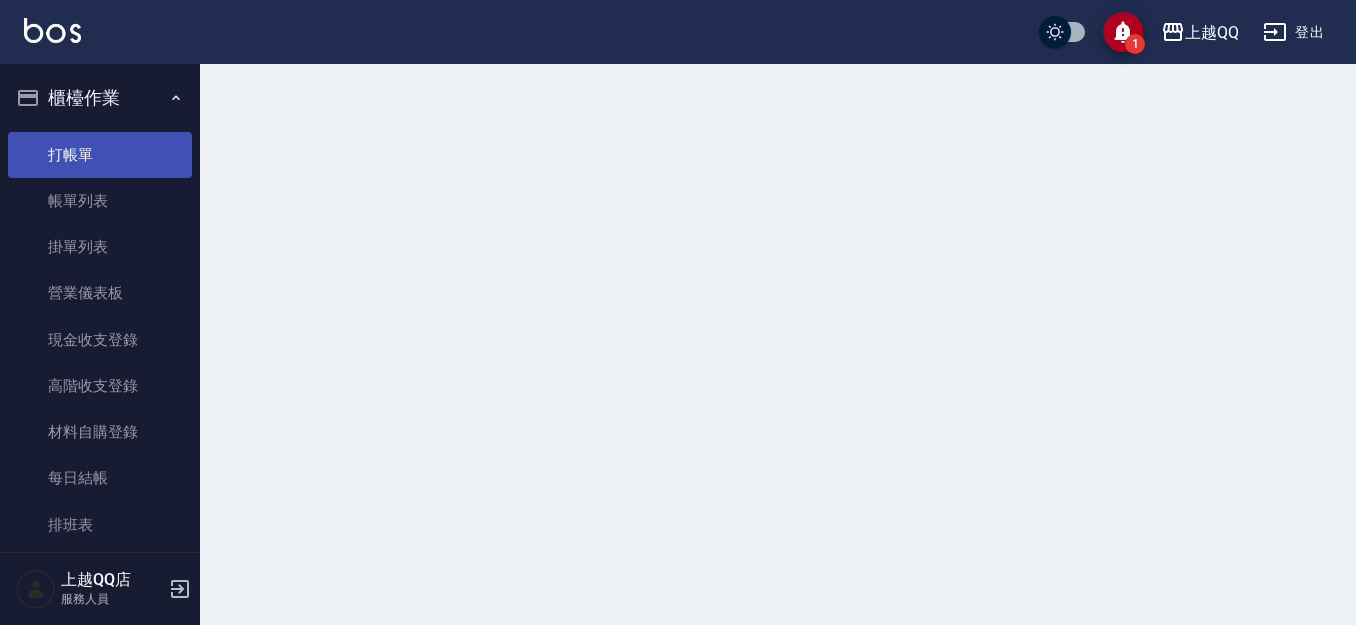 scroll, scrollTop: 0, scrollLeft: 0, axis: both 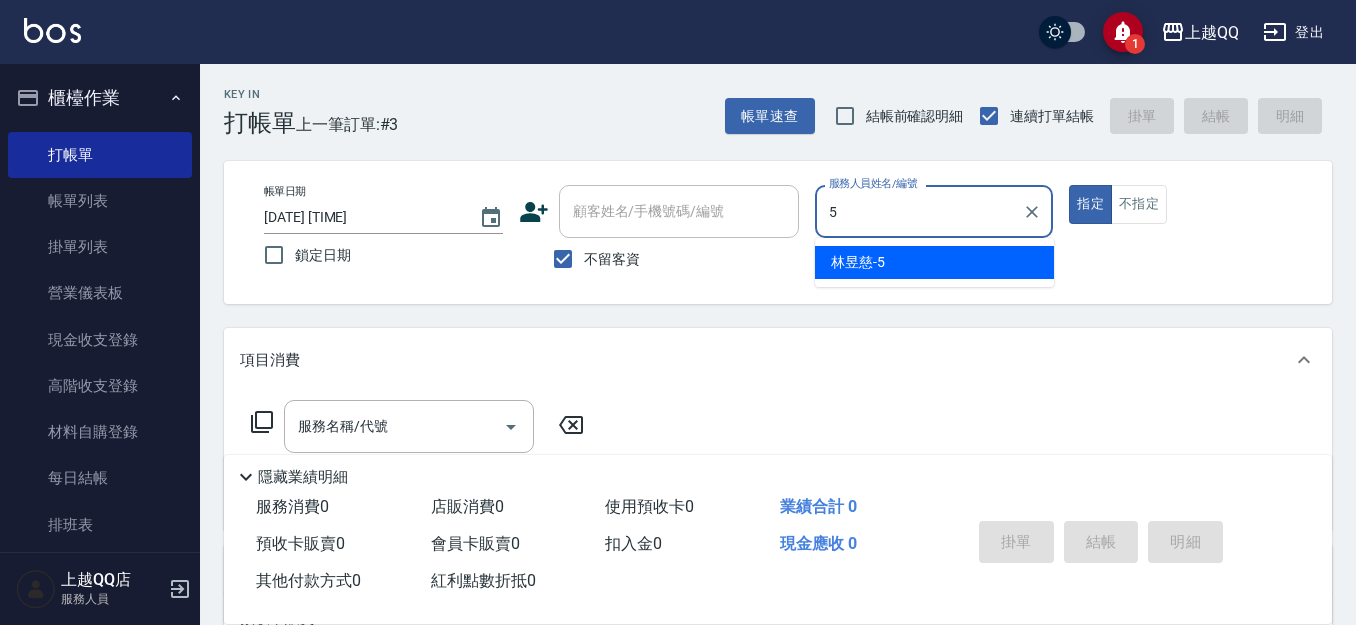 type on "林昱慈-5" 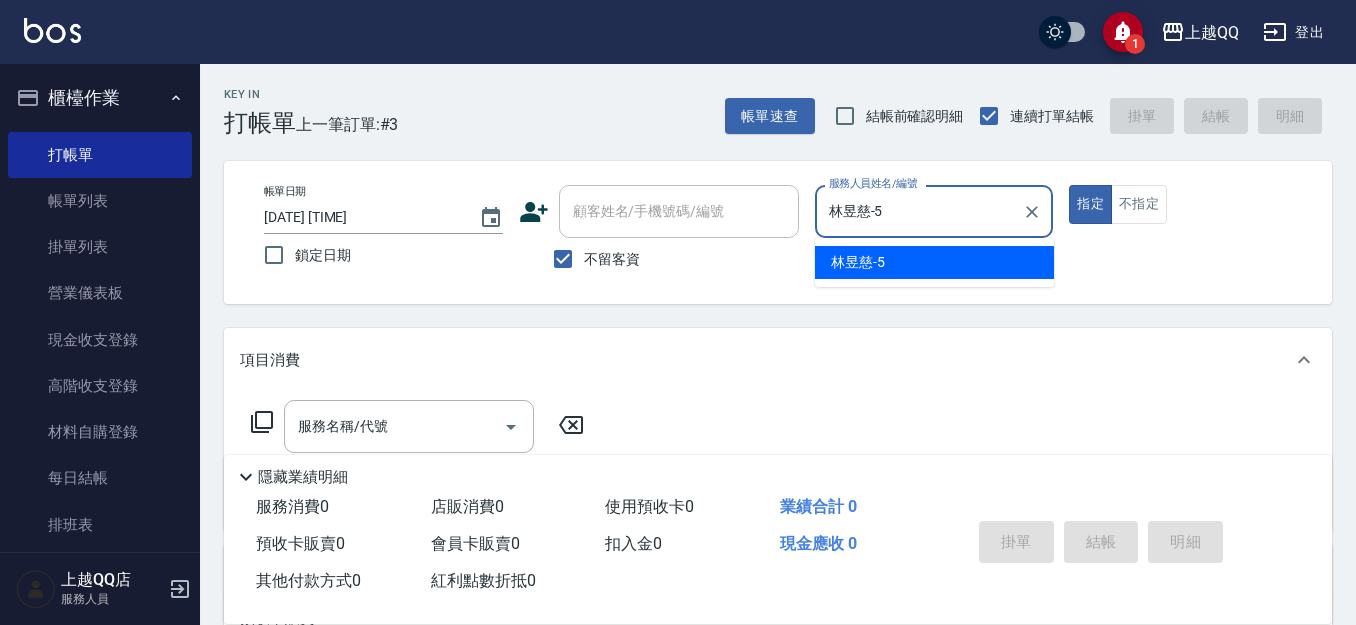type on "true" 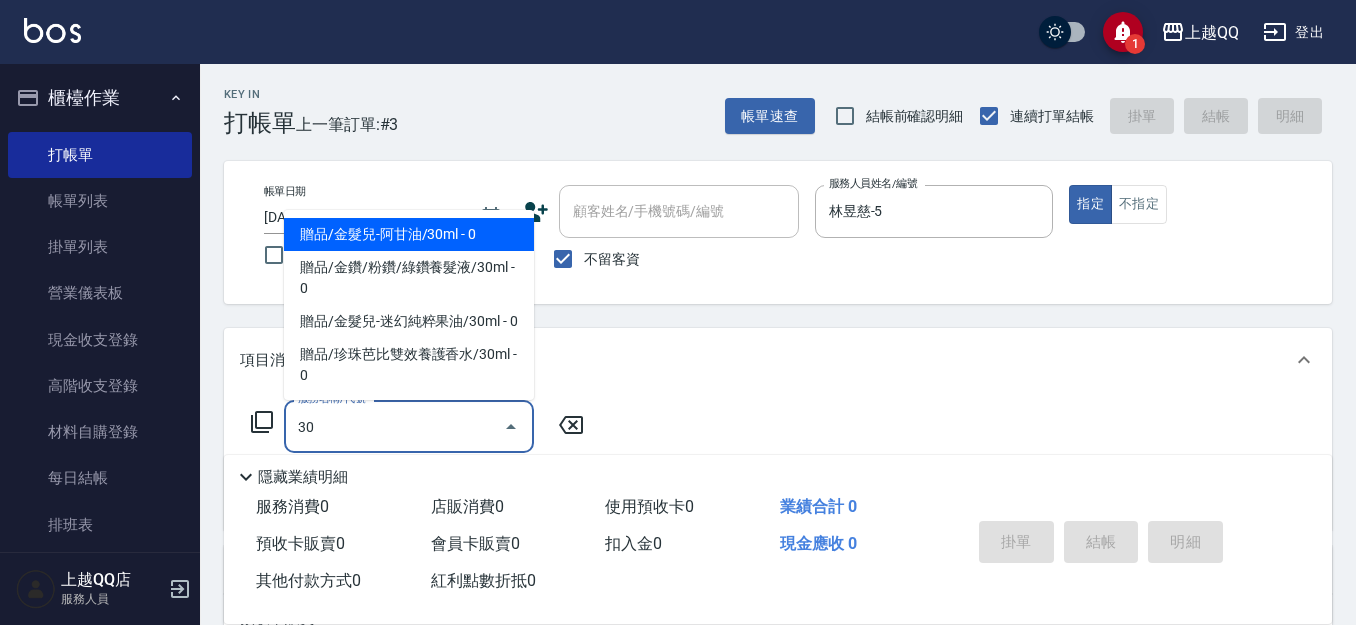 type on "3" 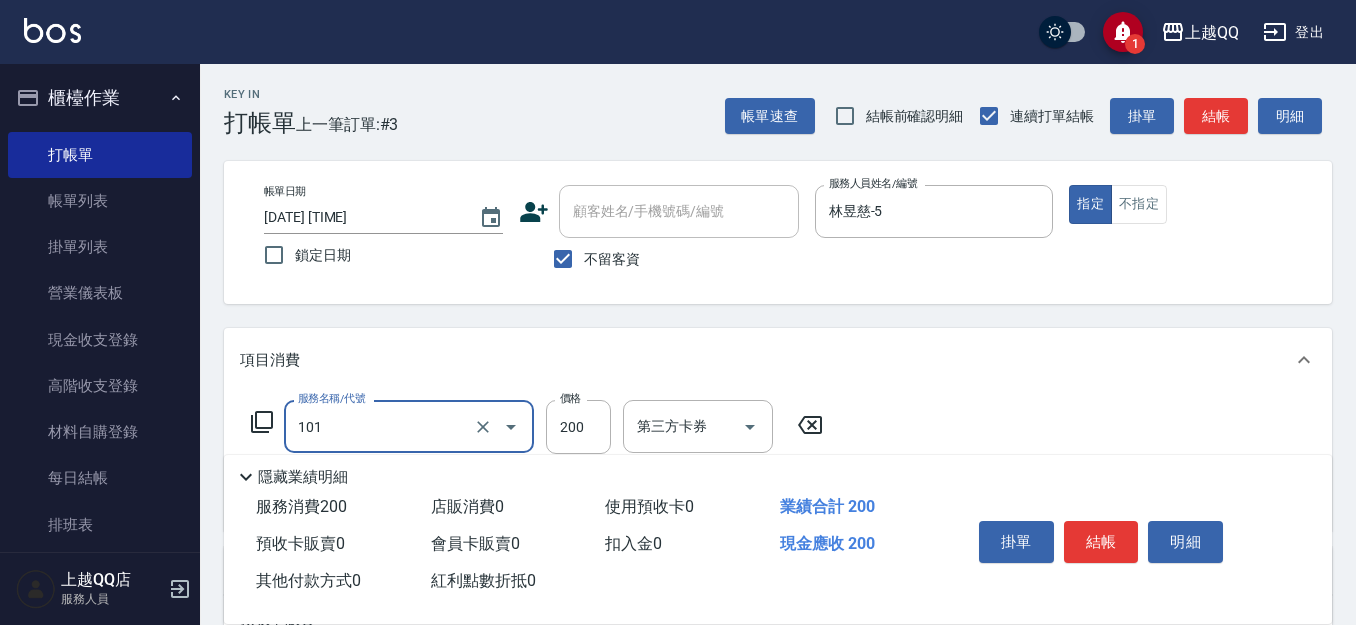 type on "洗髮(101)" 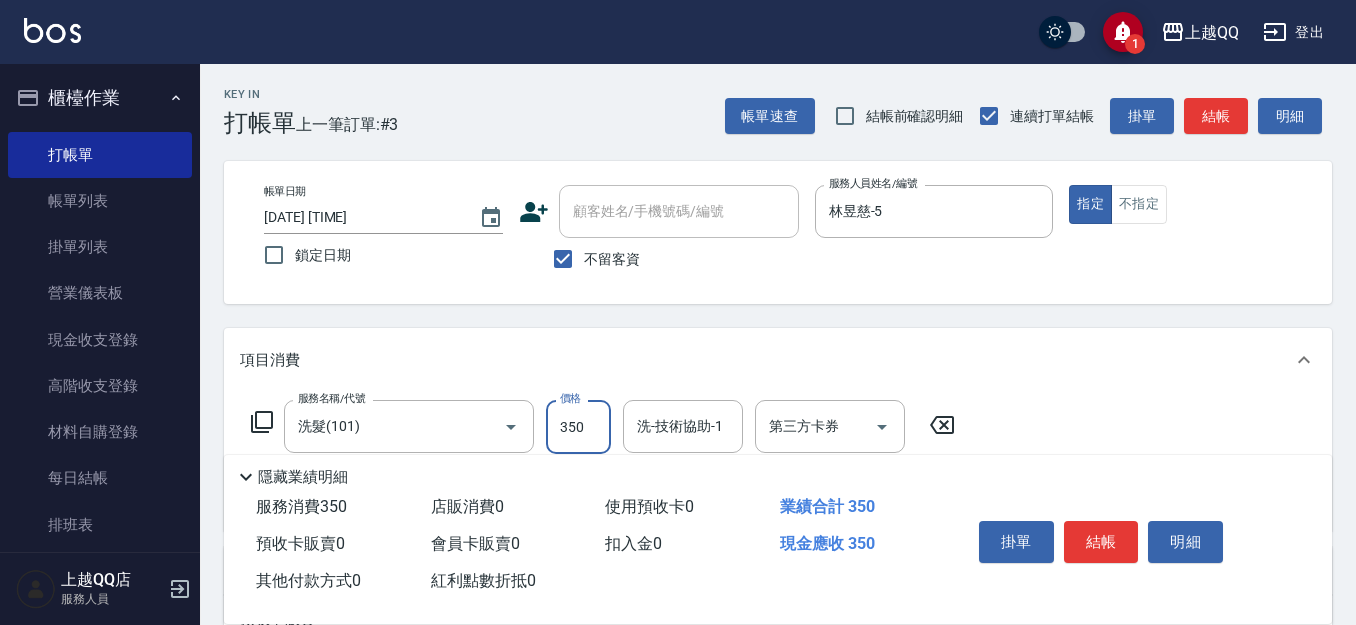 type on "350" 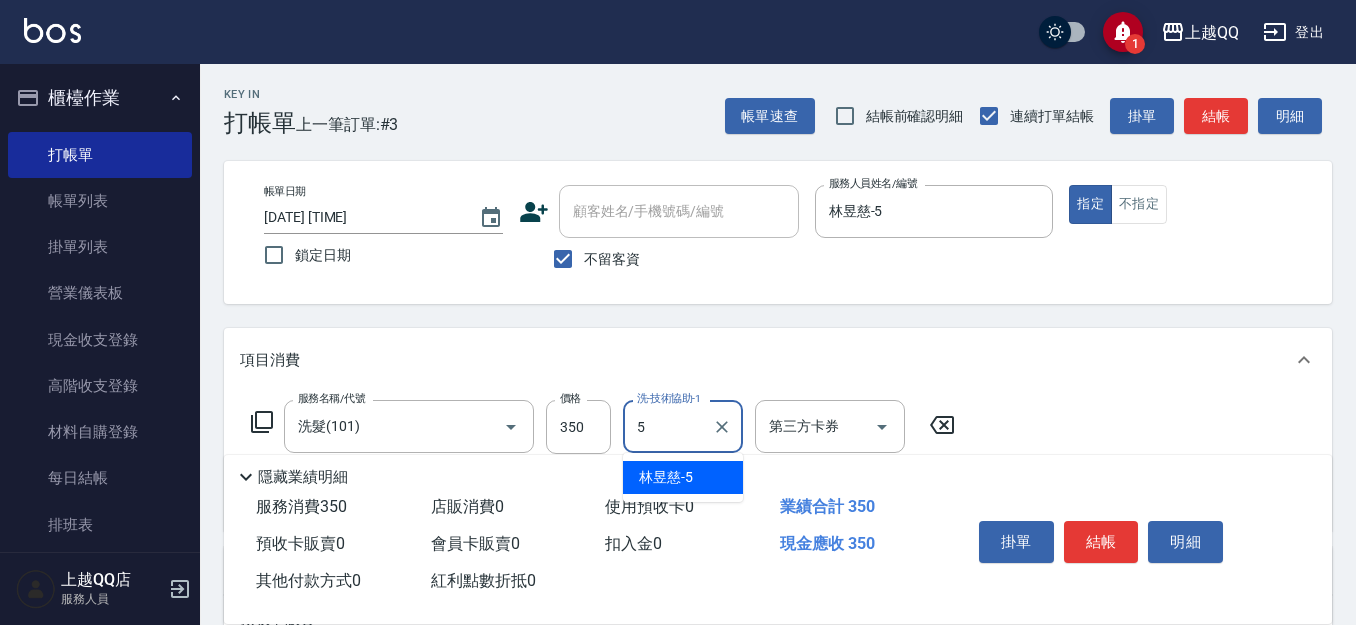 type on "林昱慈-5" 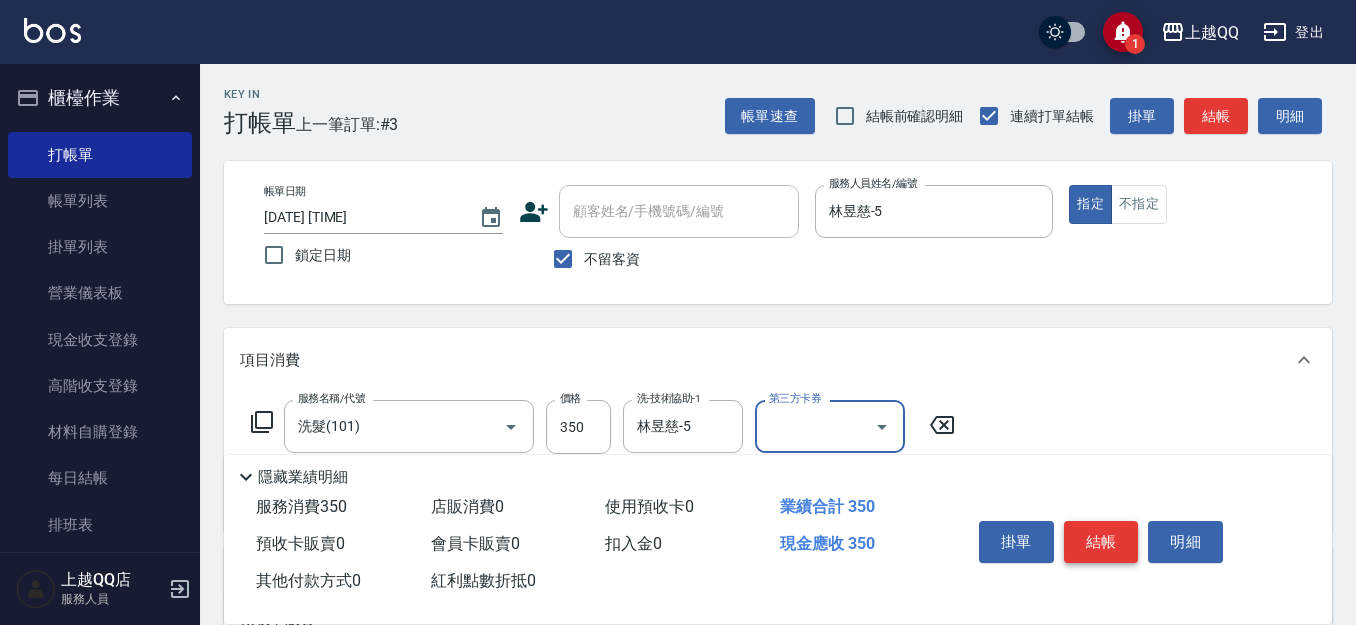 click on "結帳" at bounding box center (1101, 542) 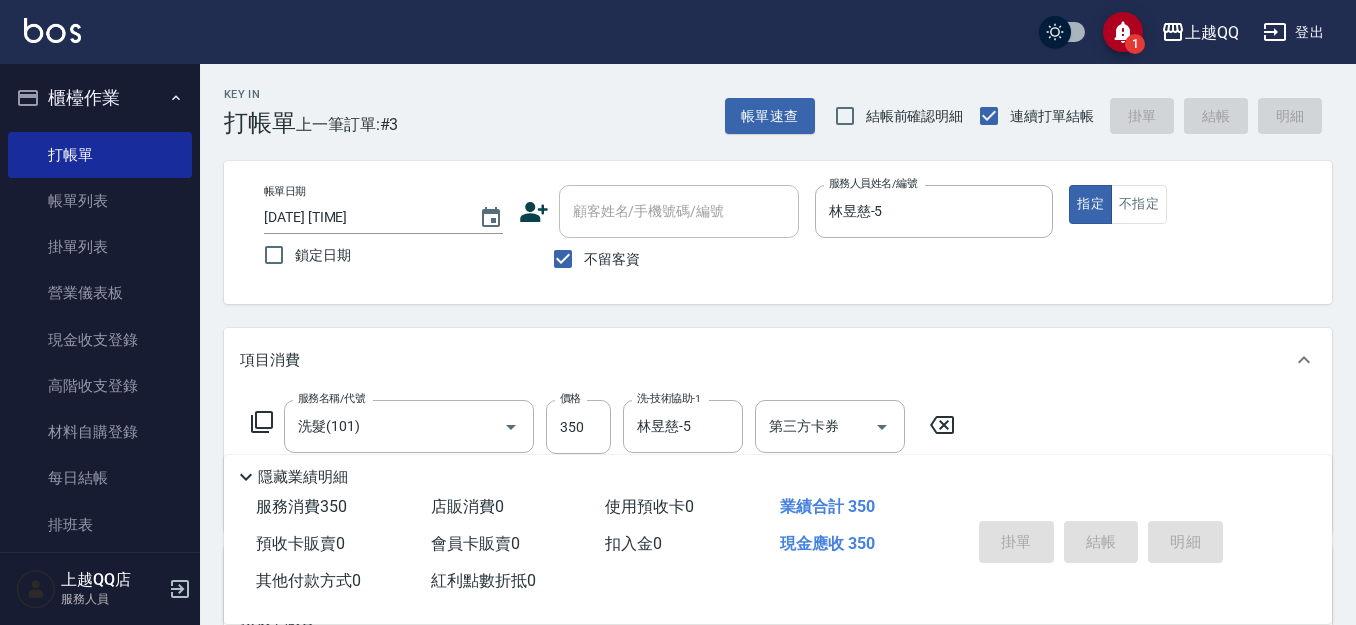 type 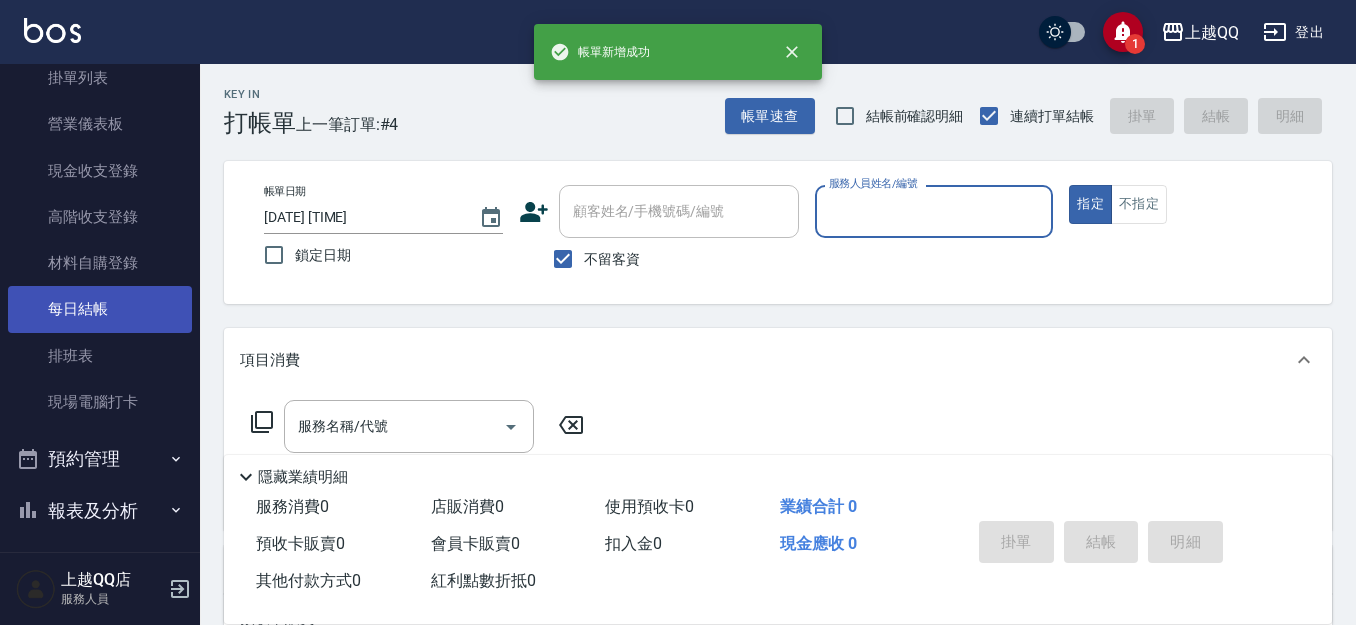 scroll, scrollTop: 280, scrollLeft: 0, axis: vertical 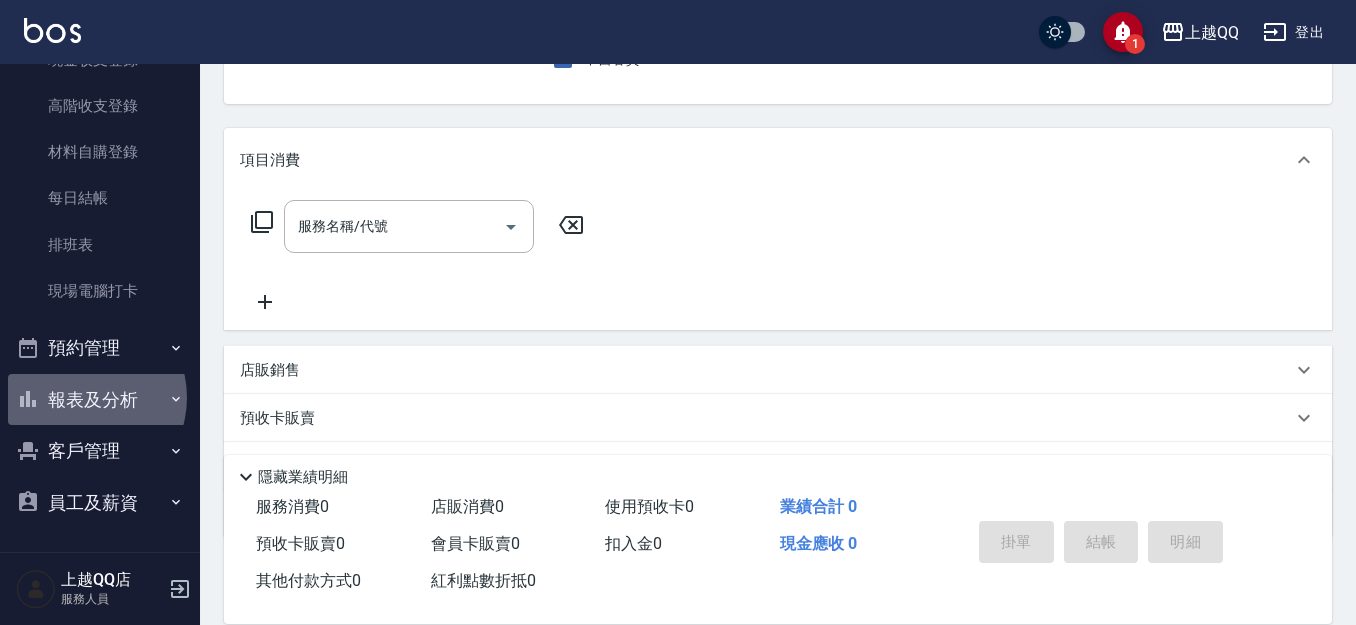 click on "報表及分析" at bounding box center [100, 400] 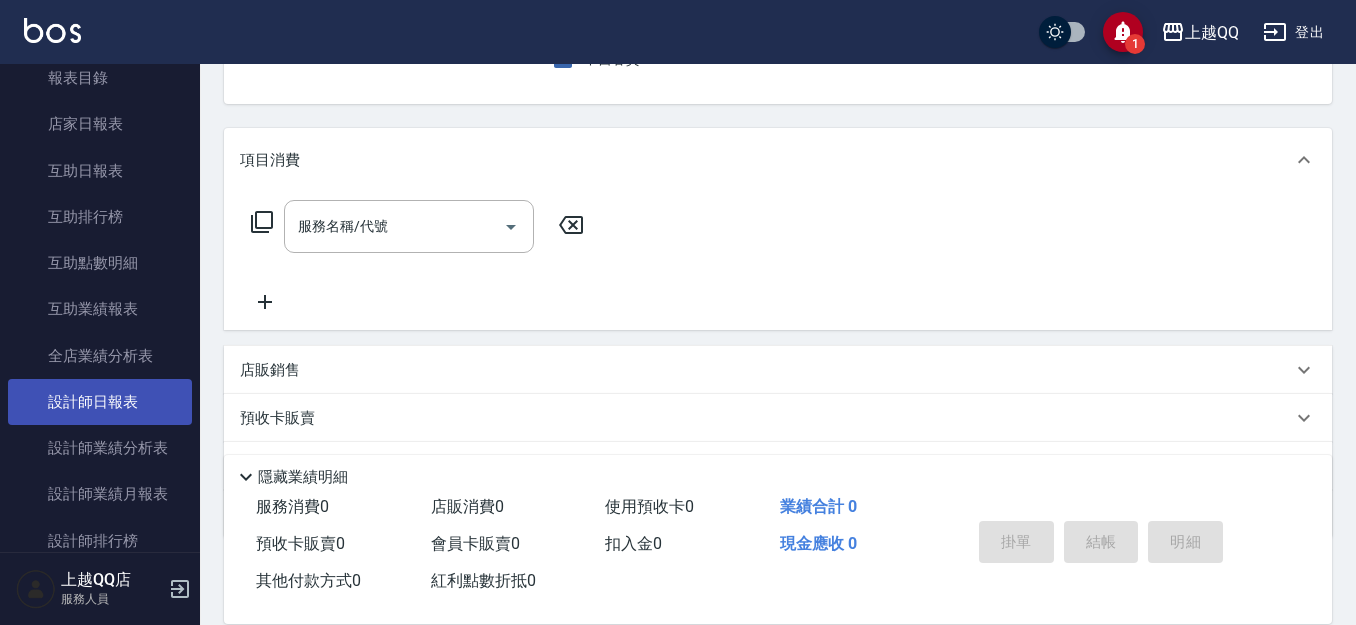 scroll, scrollTop: 680, scrollLeft: 0, axis: vertical 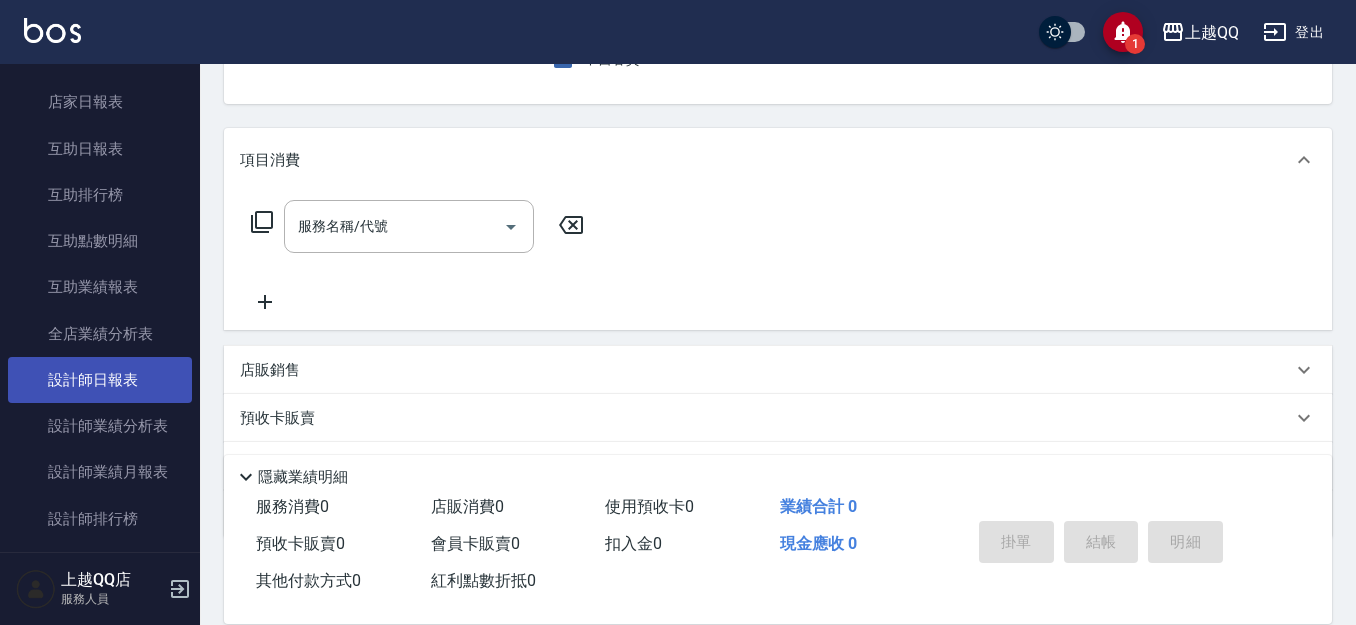 click on "設計師日報表" at bounding box center (100, 380) 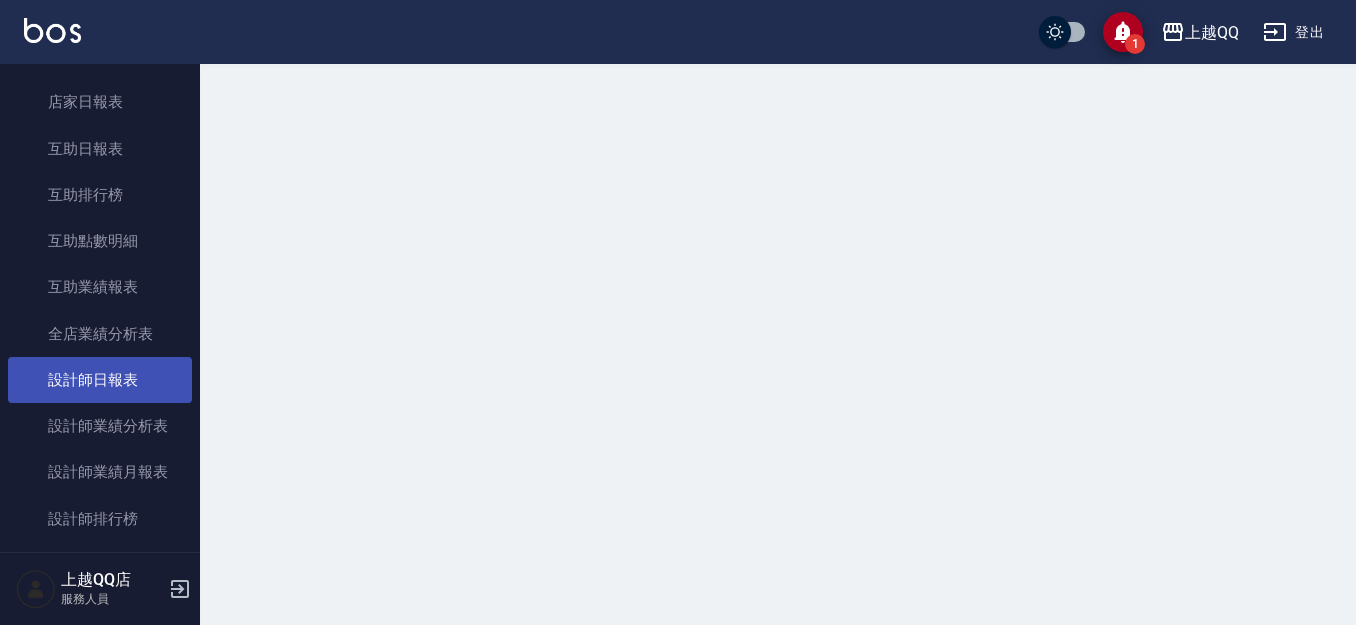 scroll, scrollTop: 0, scrollLeft: 0, axis: both 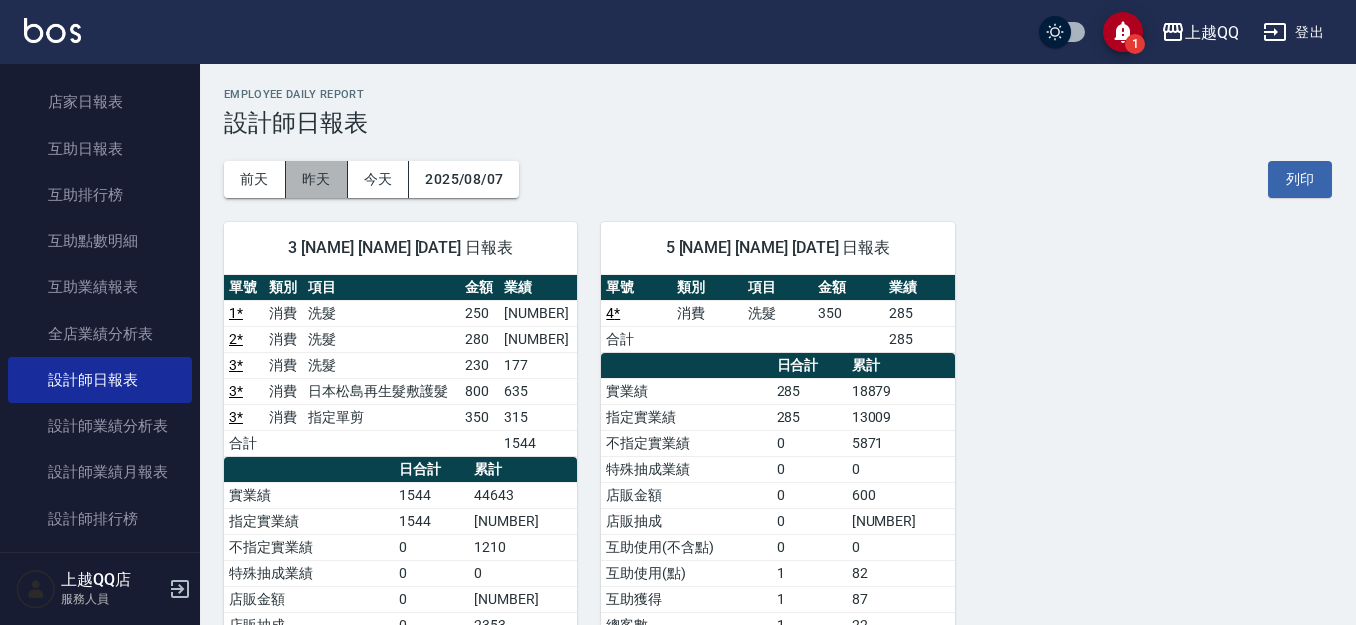 click on "昨天" at bounding box center [317, 179] 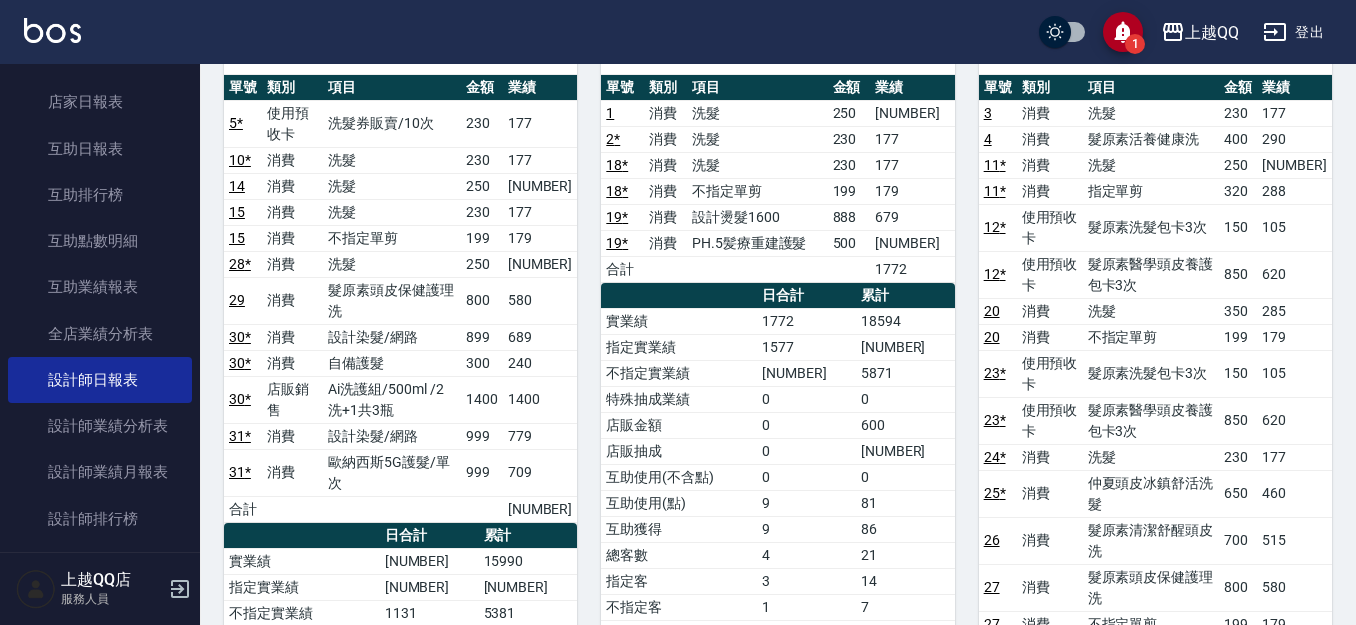 scroll, scrollTop: 100, scrollLeft: 0, axis: vertical 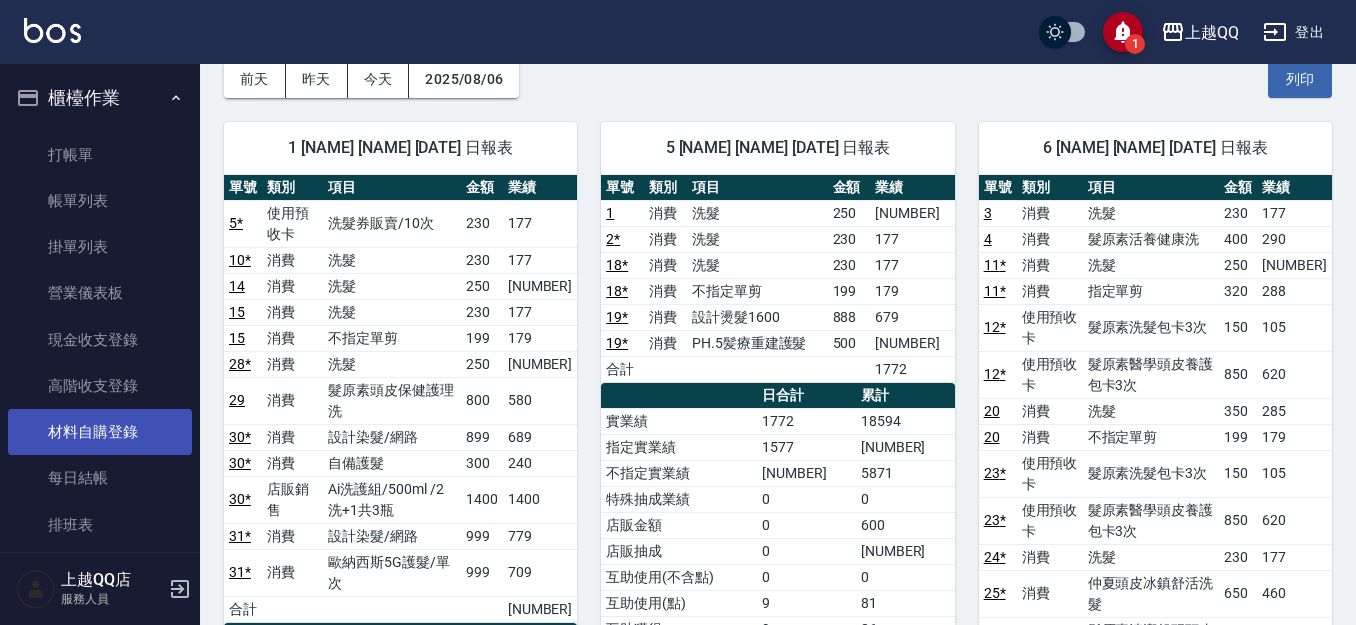 click on "打帳單" at bounding box center [100, 155] 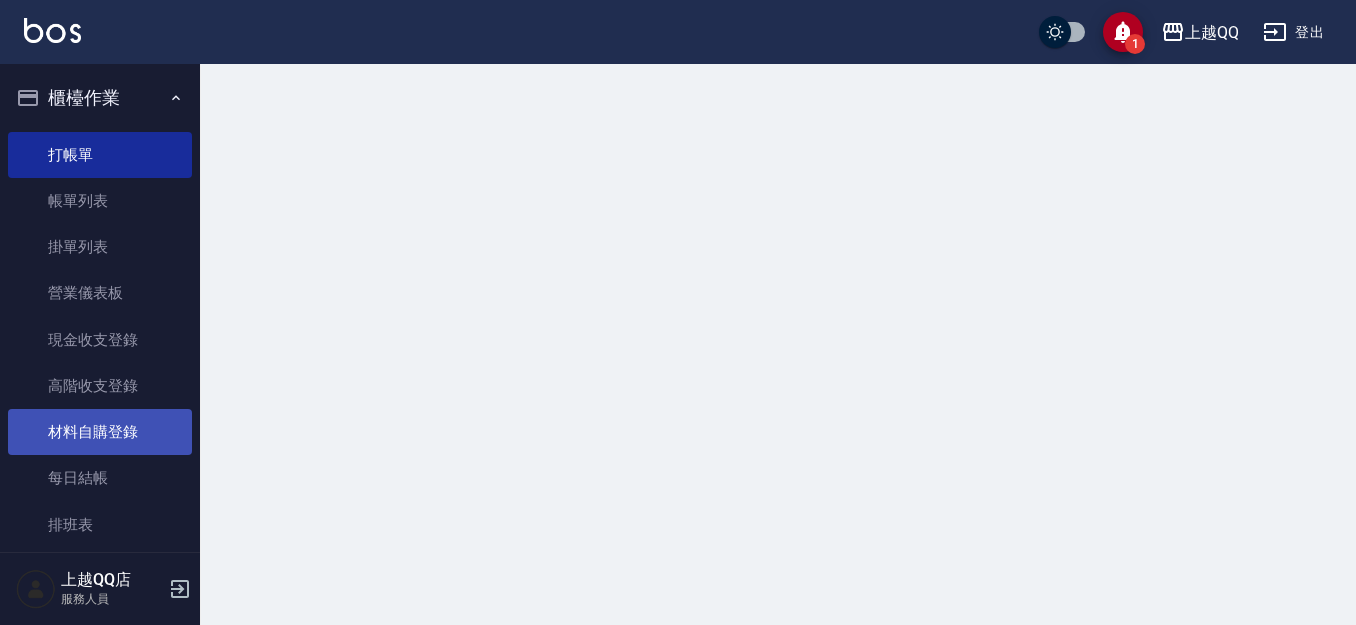 scroll, scrollTop: 0, scrollLeft: 0, axis: both 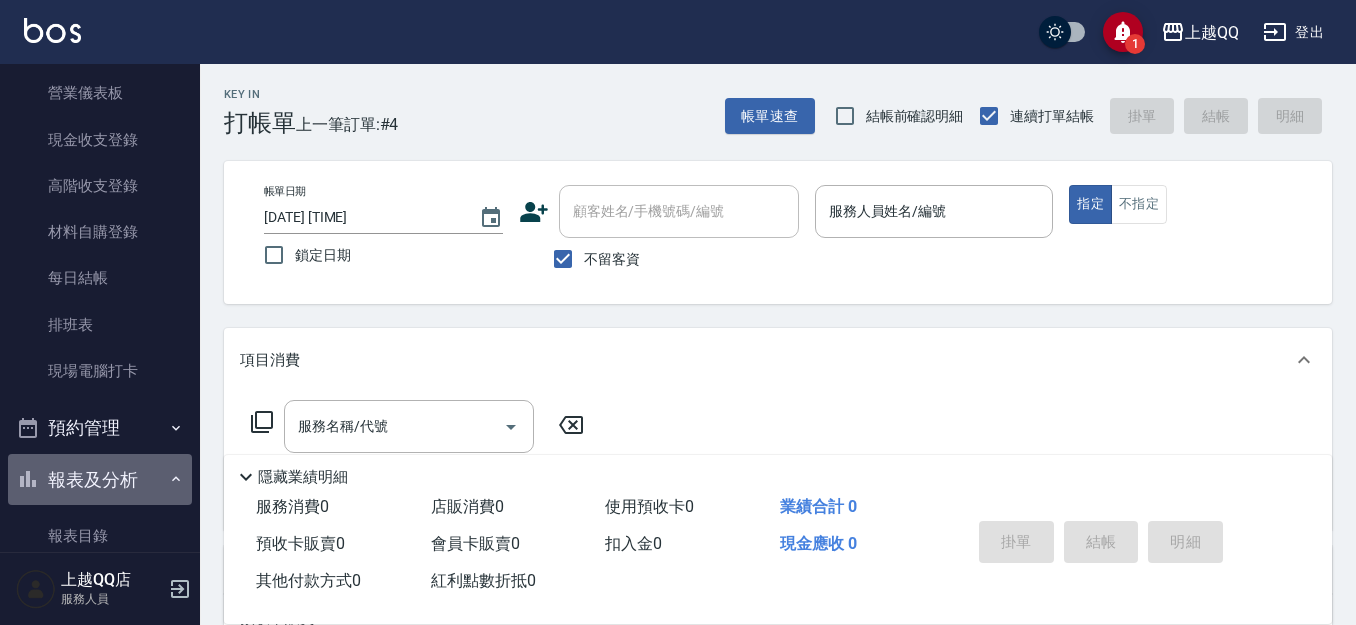 click on "報表及分析" at bounding box center [100, 480] 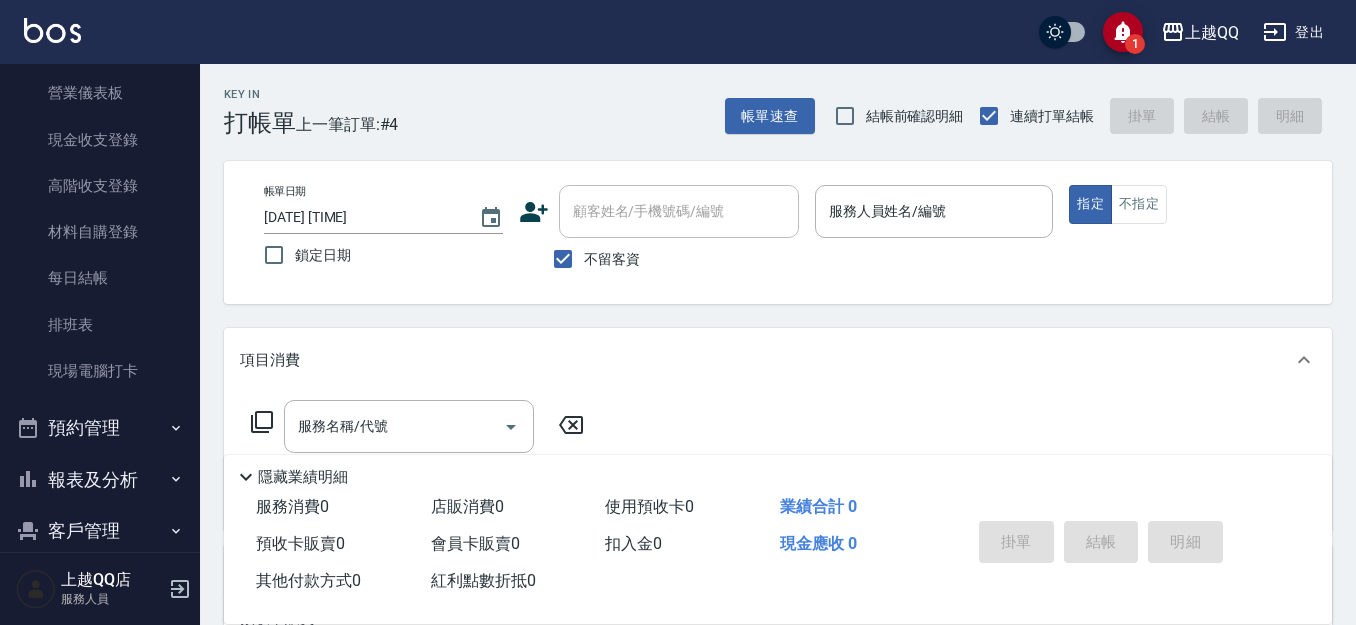 drag, startPoint x: 575, startPoint y: 267, endPoint x: 670, endPoint y: 176, distance: 131.55228 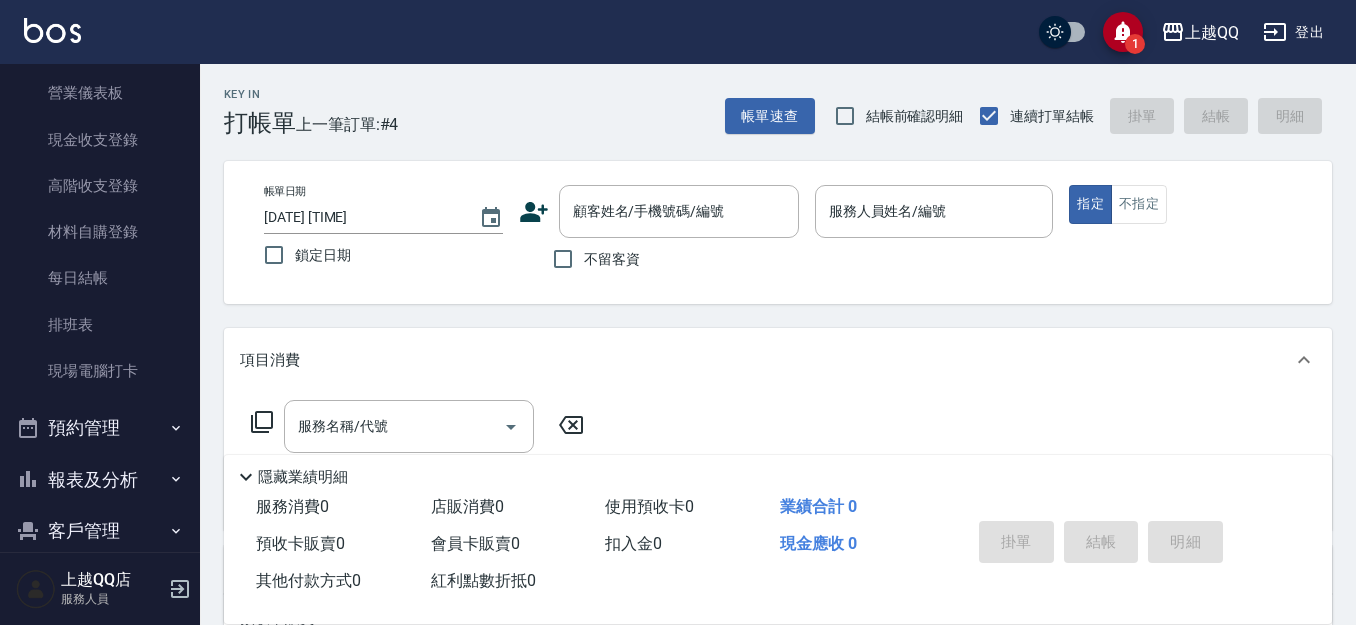 click on "帳單日期 [DATE] [TIME] 鎖定日期 顧客姓名/手機號碼/編號 顧客姓名/手機號碼/編號 不留客資 服務人員姓名/編號 服務人員姓名/編號 指定 不指定" at bounding box center [778, 232] 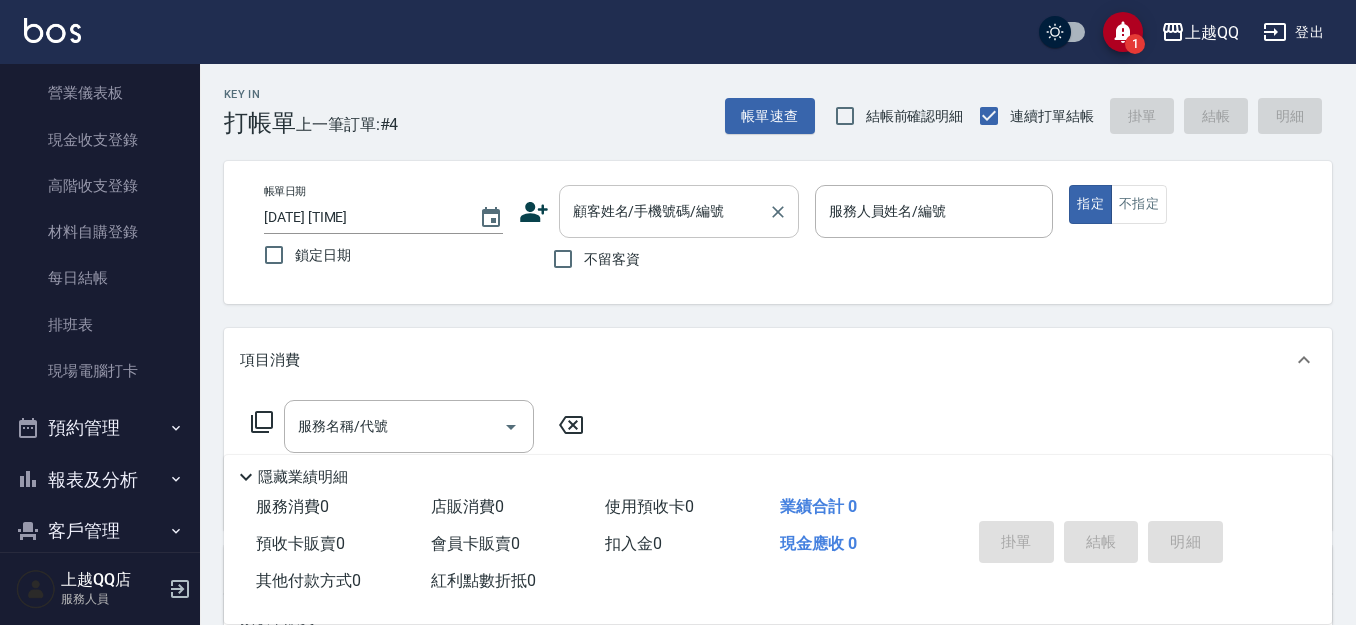 click on "顧客姓名/手機號碼/編號" at bounding box center [679, 211] 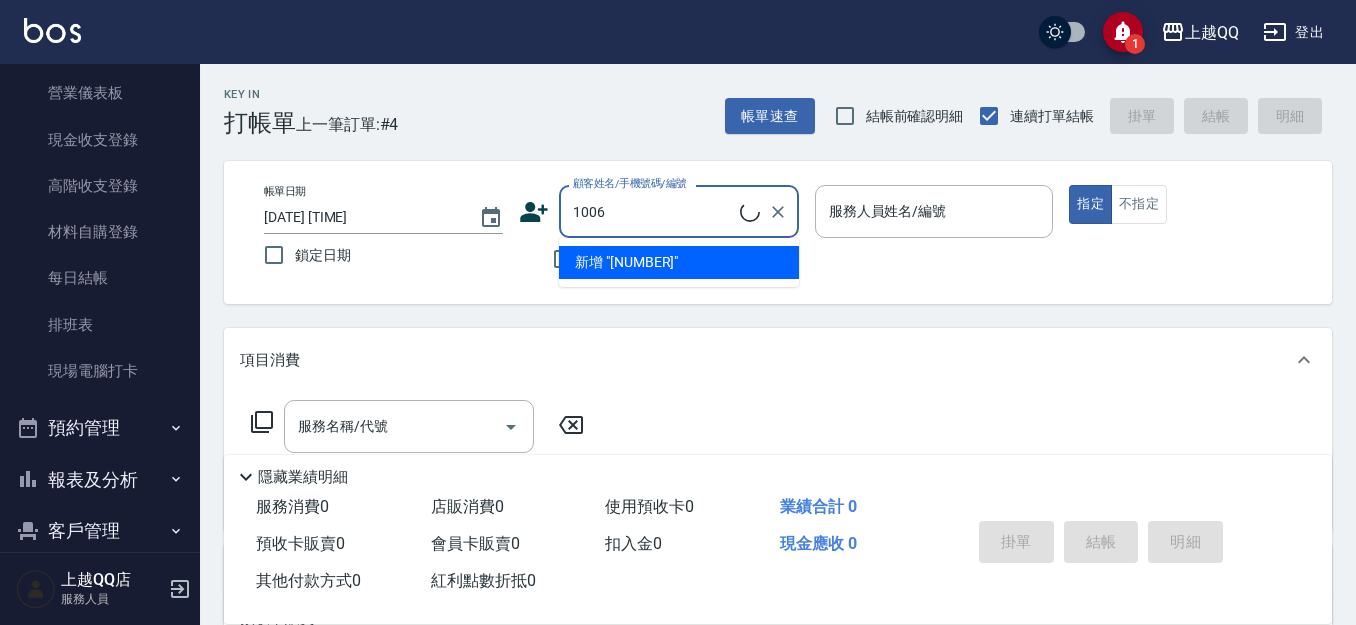 type on "[NAME]/[PHONE]/[NUMBER]" 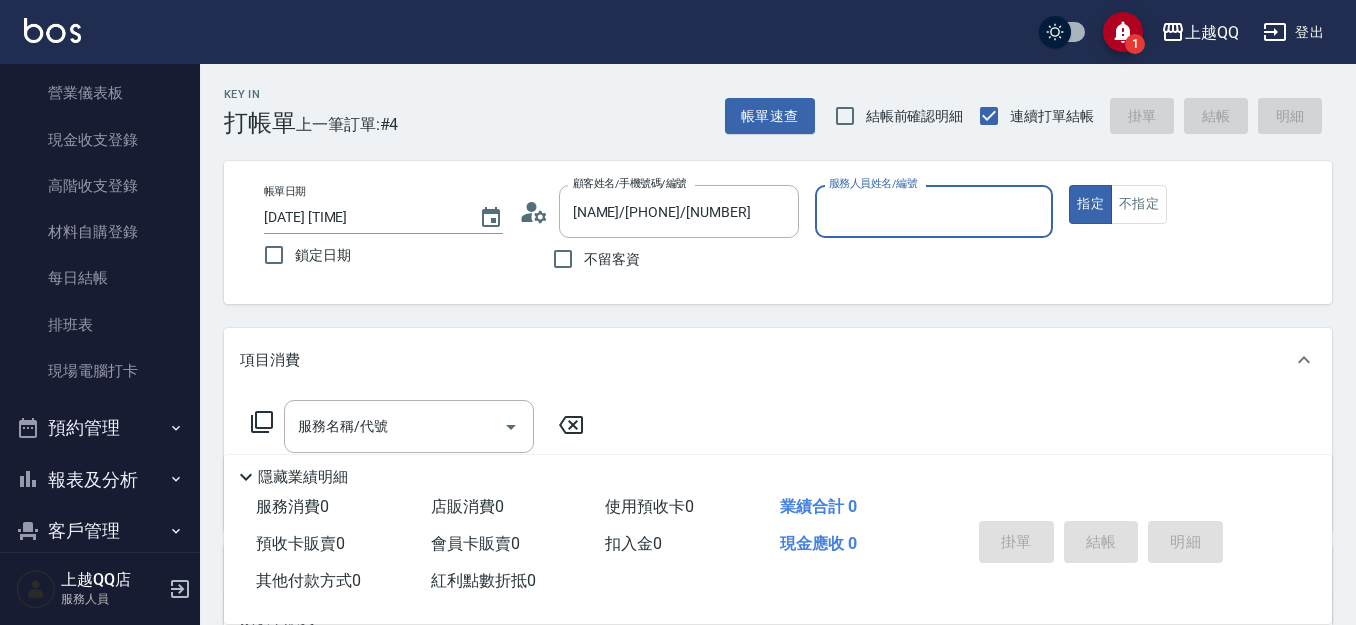 click on "指定" at bounding box center (1090, 204) 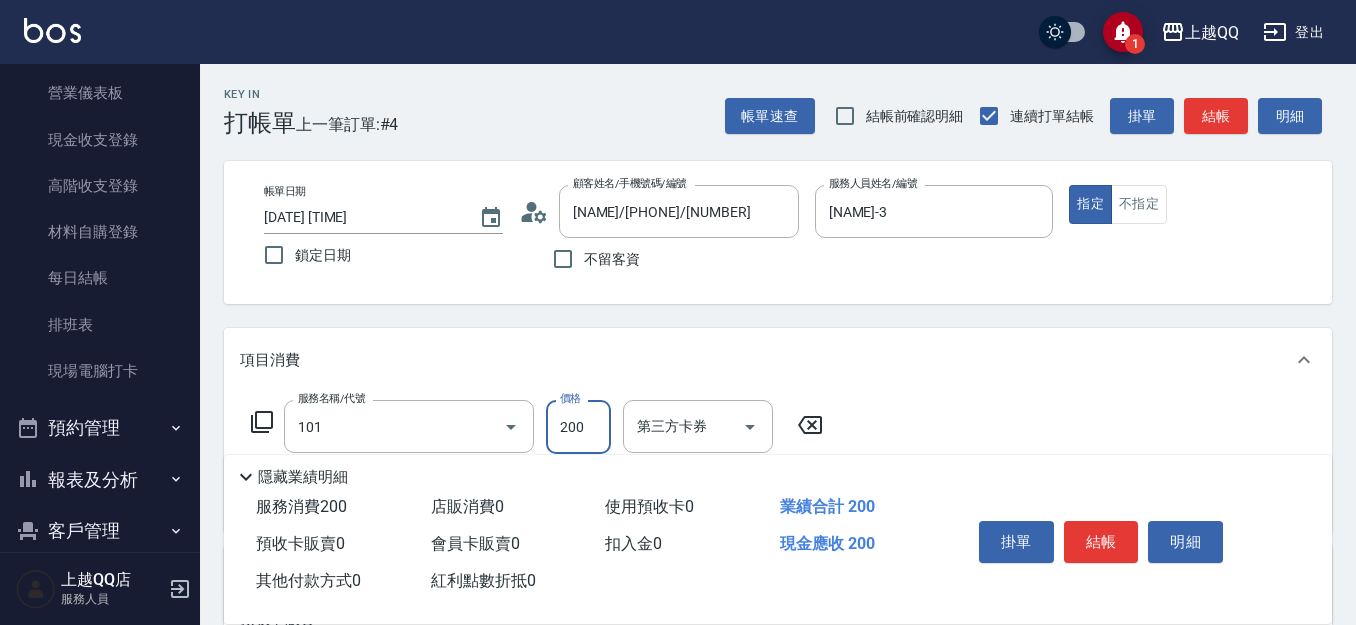 type on "洗髮(101)" 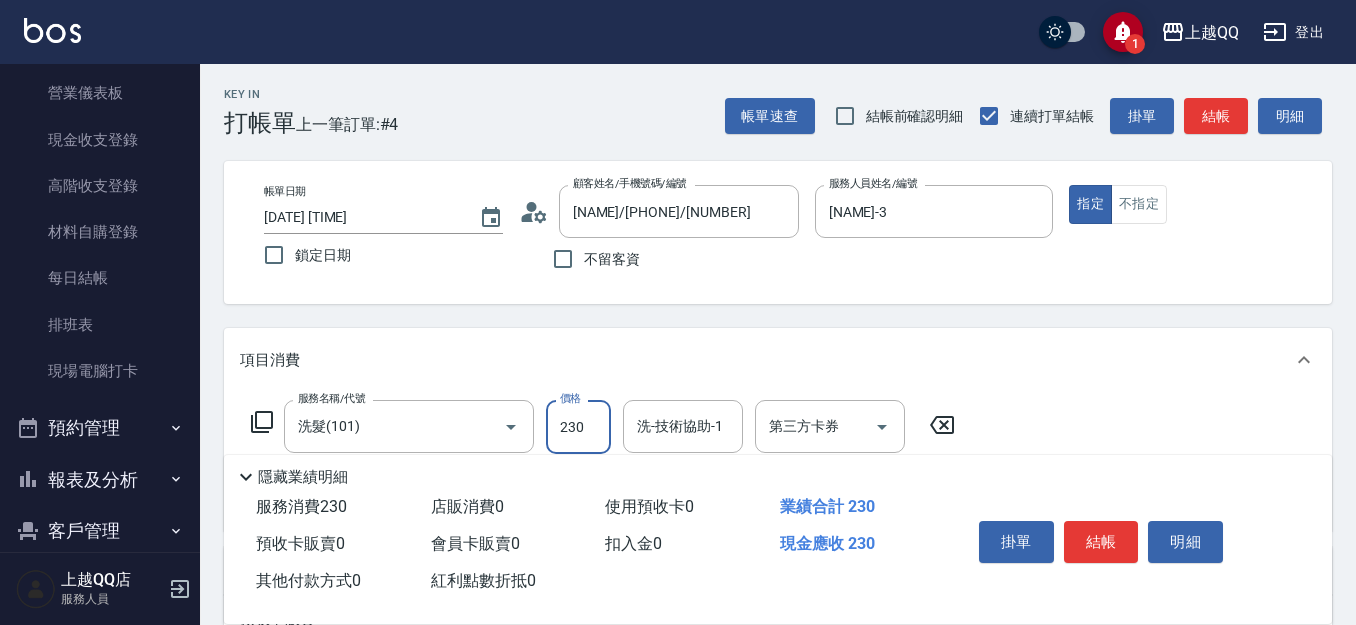 type on "230" 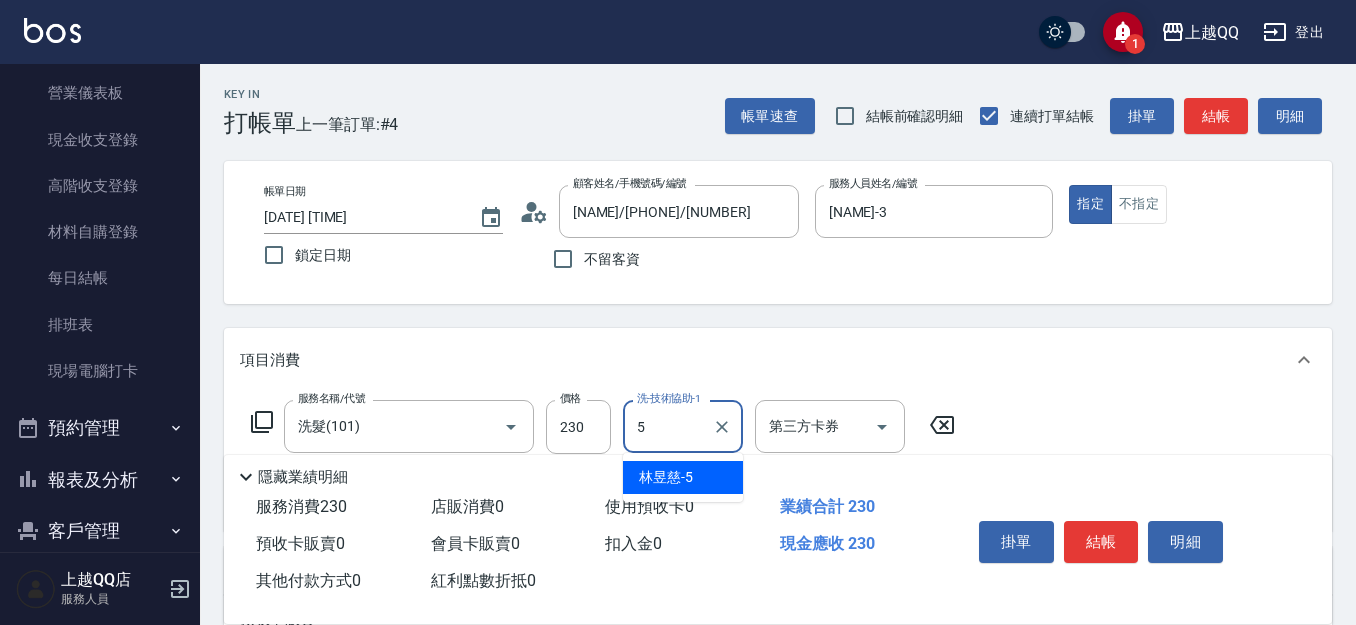 type on "林昱慈-5" 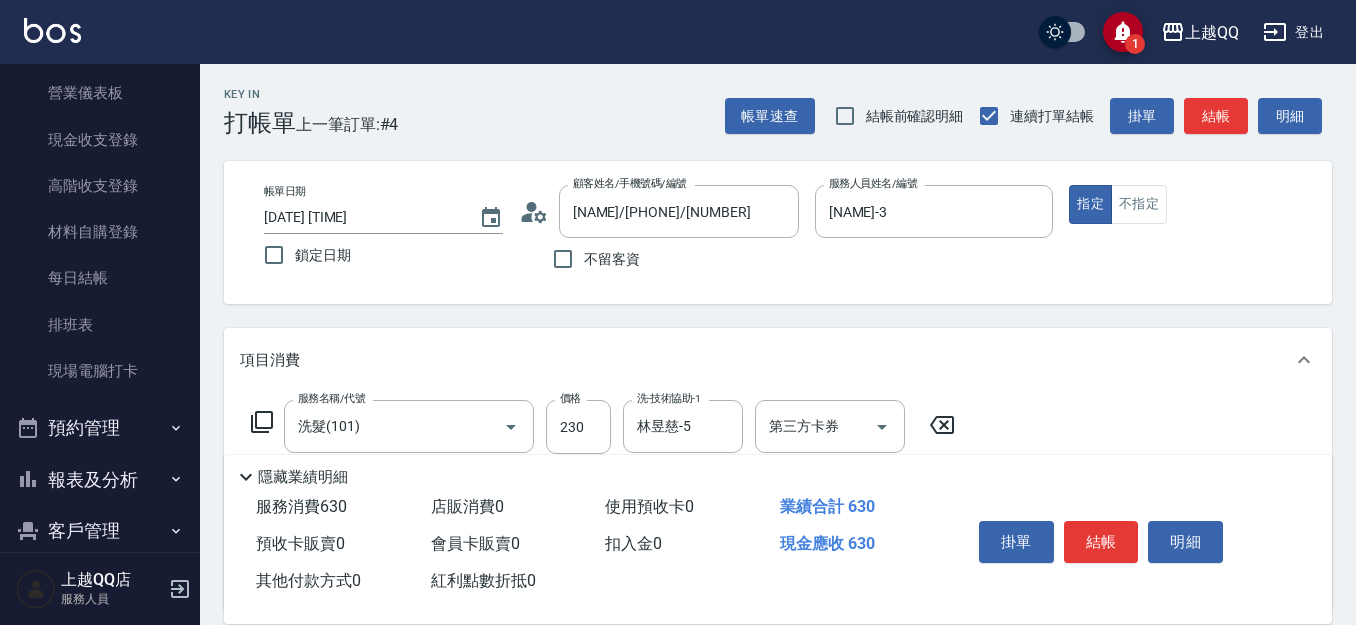 type on "指定單剪(203)" 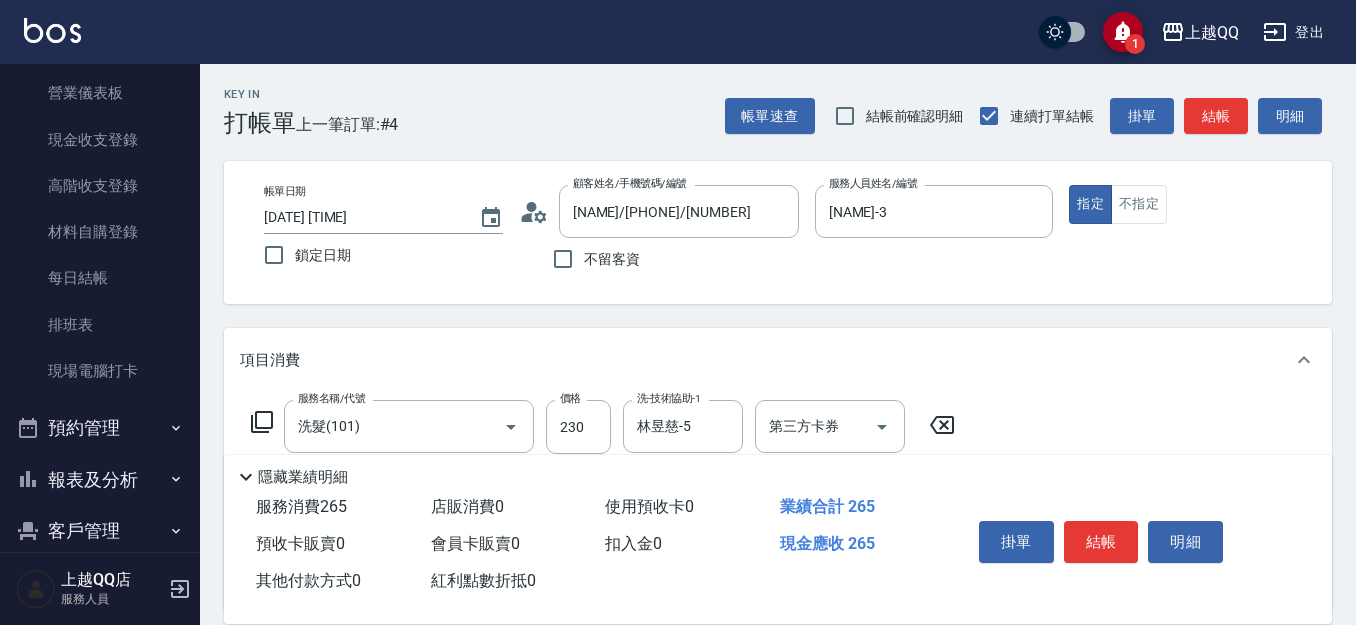 type on "350" 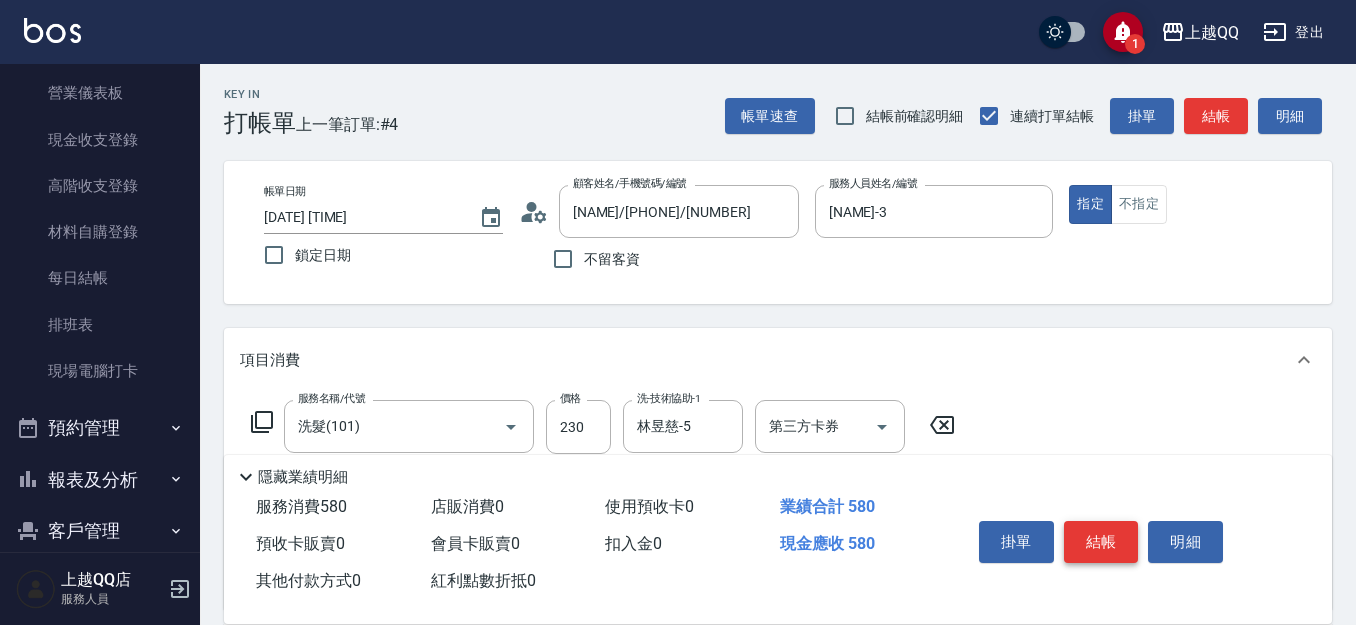 click on "結帳" at bounding box center (1101, 542) 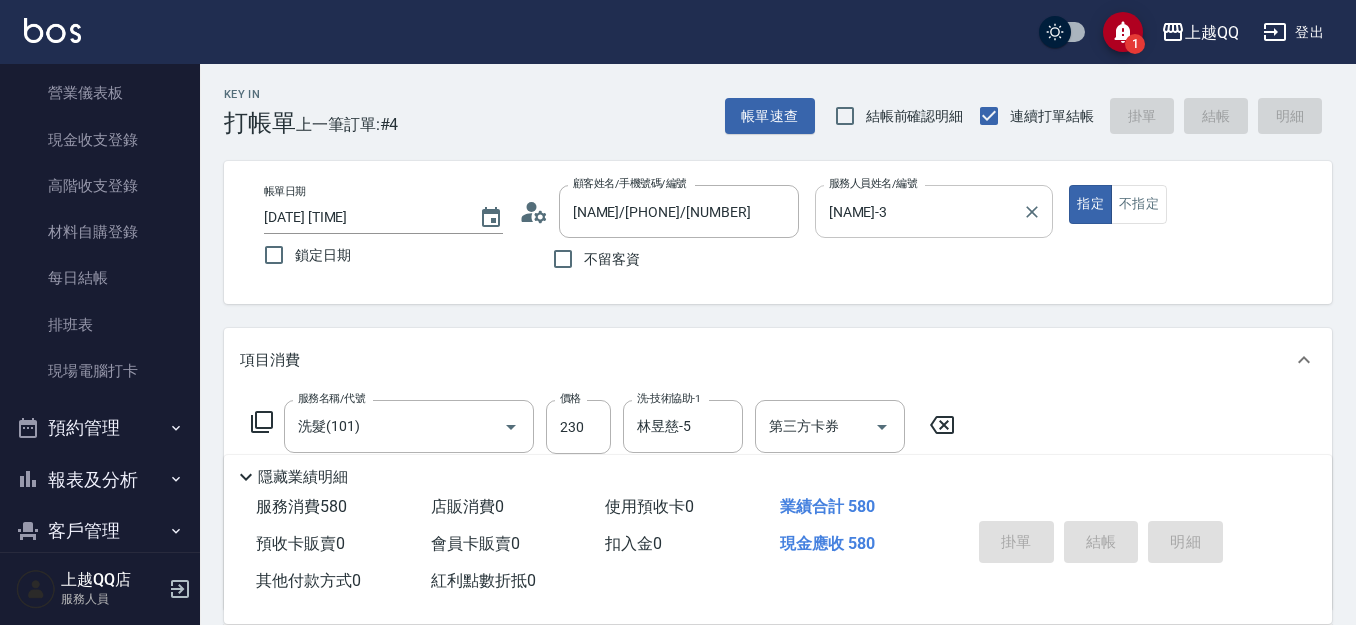 type on "[DATE] [TIME]" 